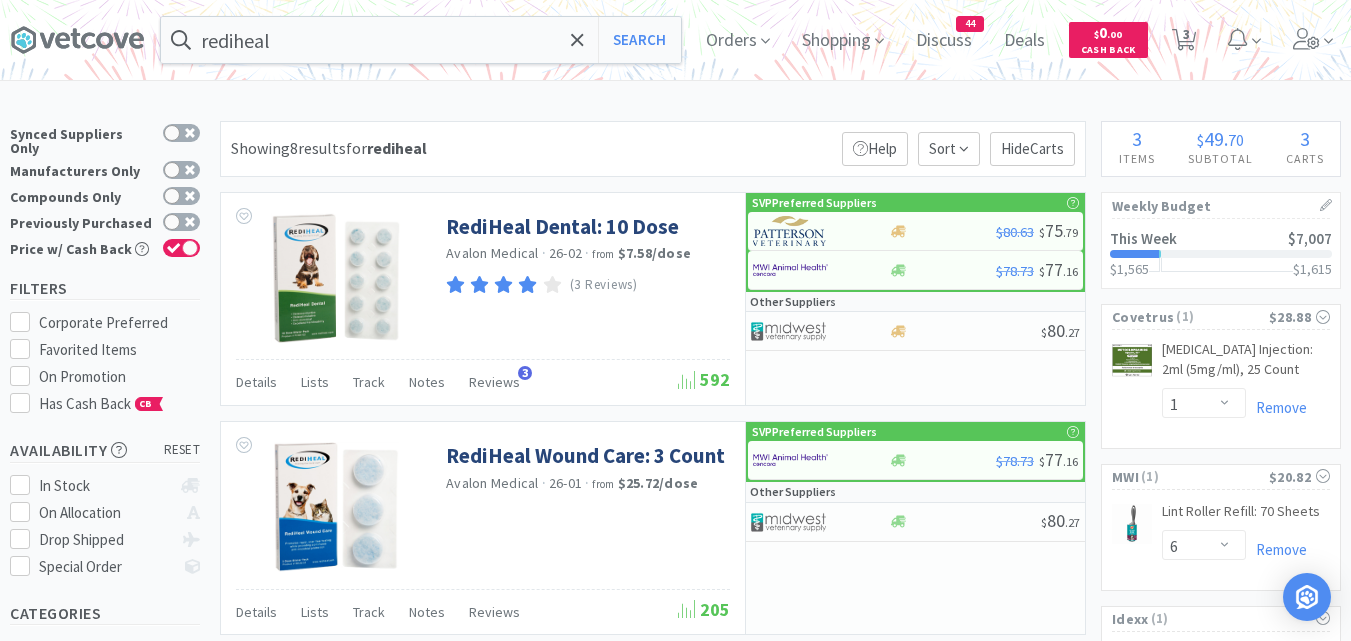 select on "1" 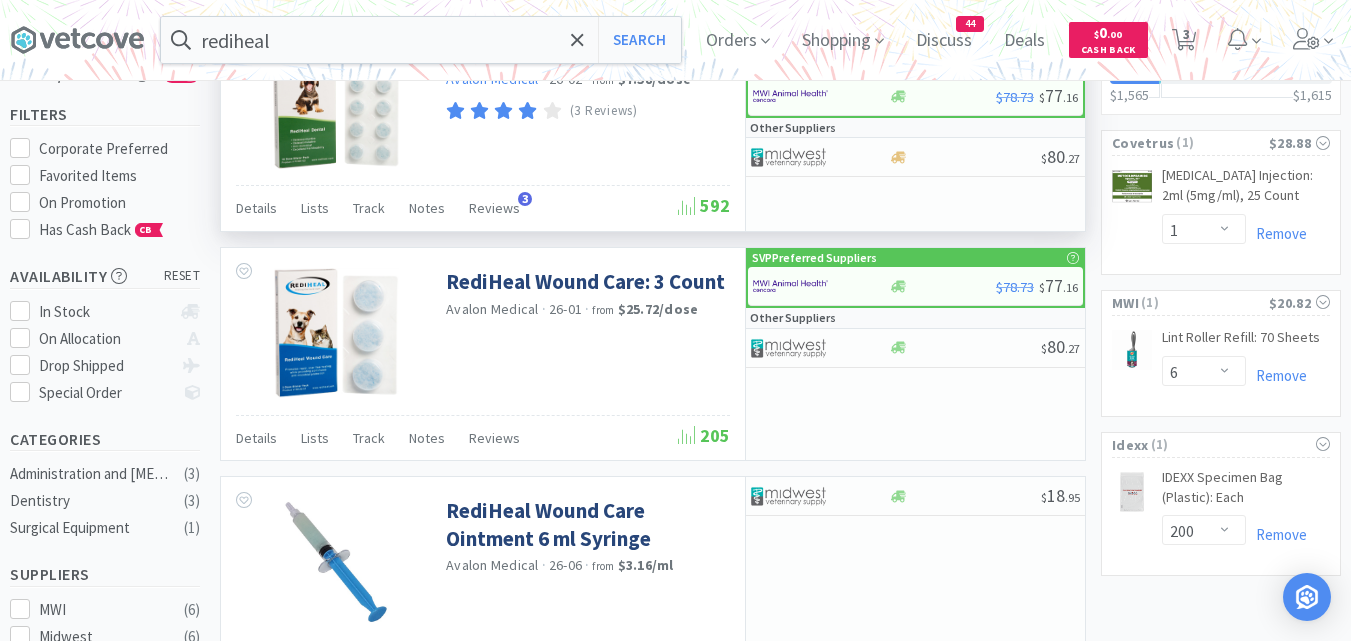 scroll, scrollTop: 100, scrollLeft: 0, axis: vertical 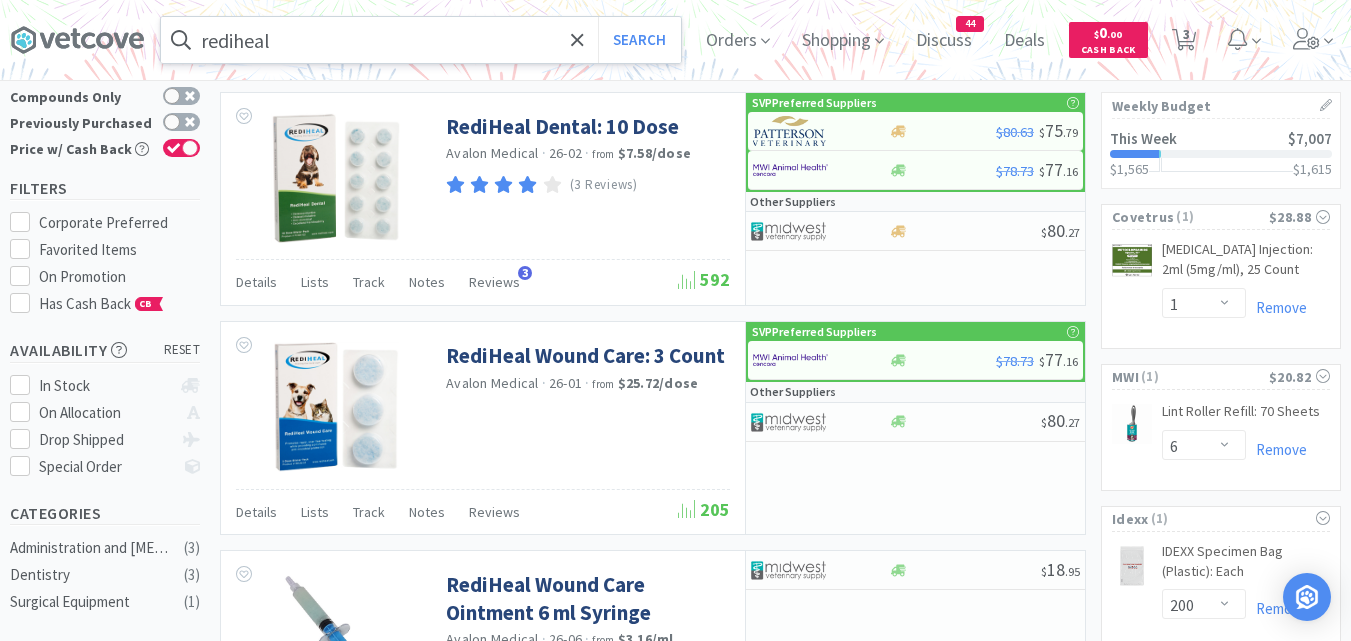 click on "rediheal" at bounding box center [421, 40] 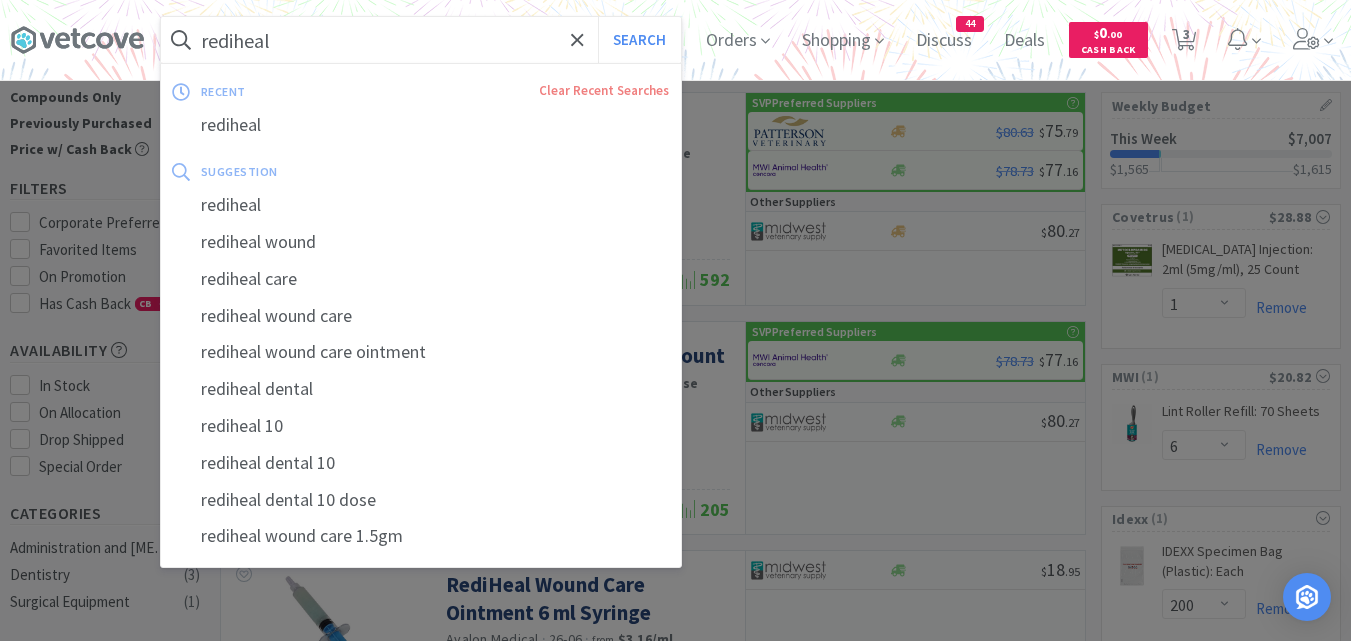 click on "rediheal" at bounding box center [421, 40] 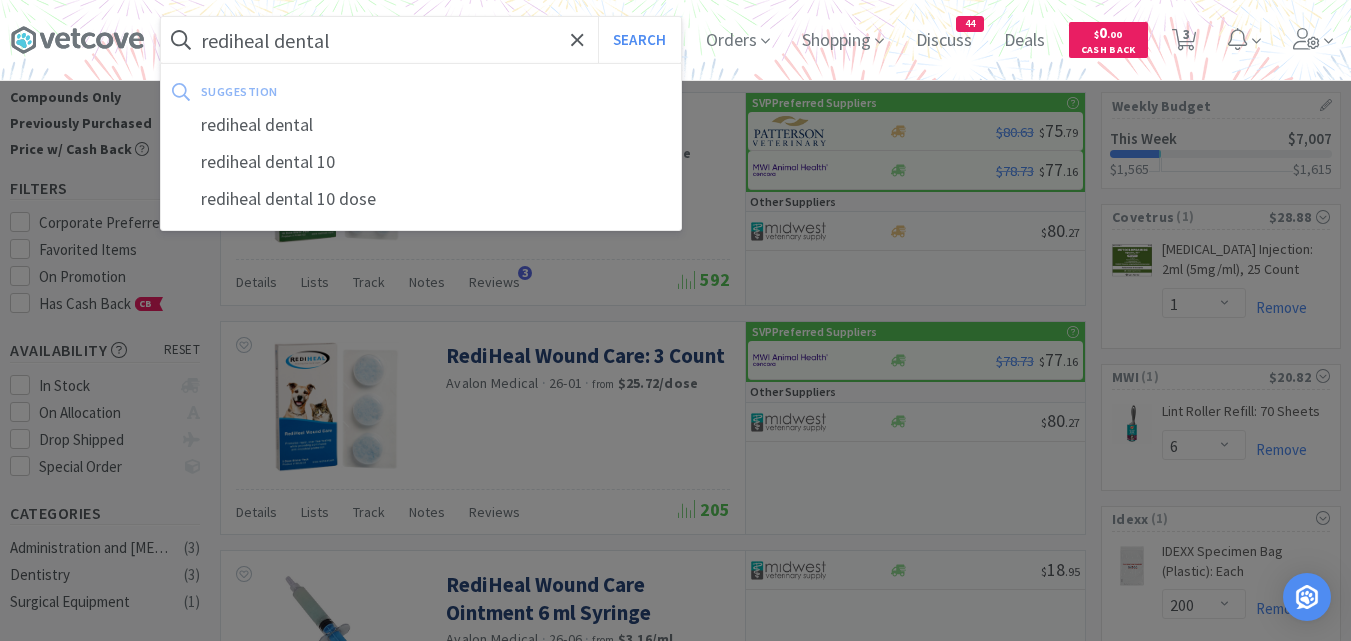 type on "rediheal dental" 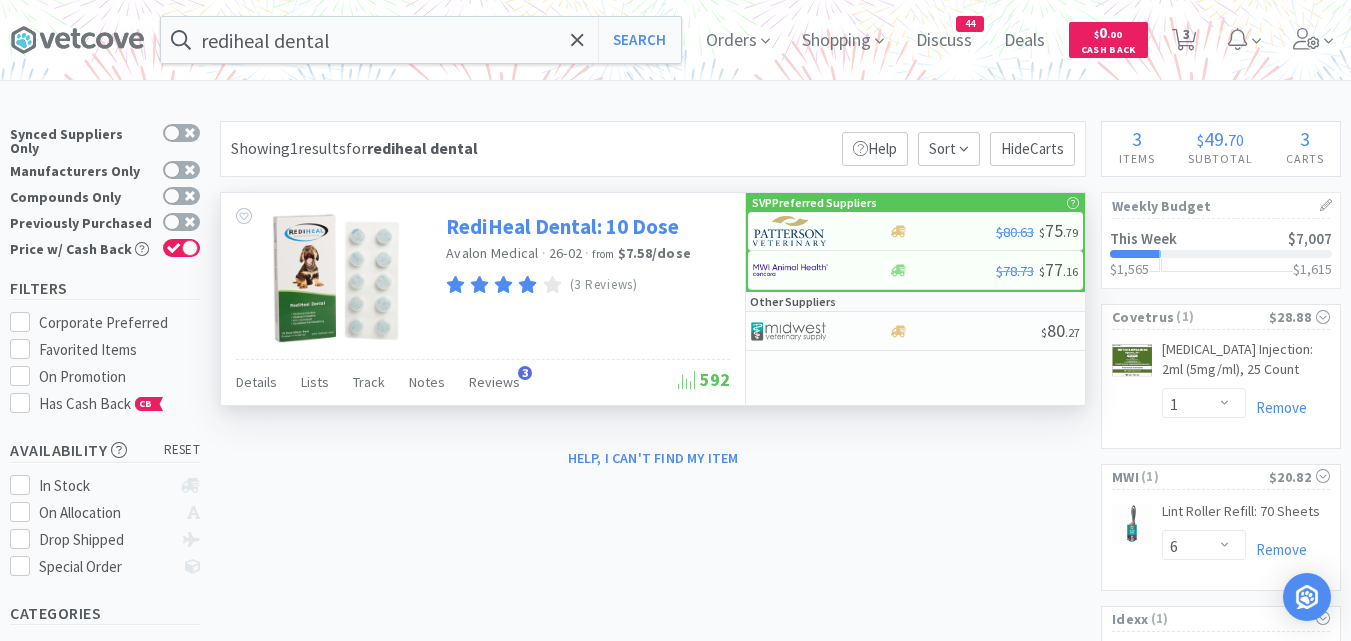 click on "RediHeal Dental: 10 Dose" at bounding box center [562, 226] 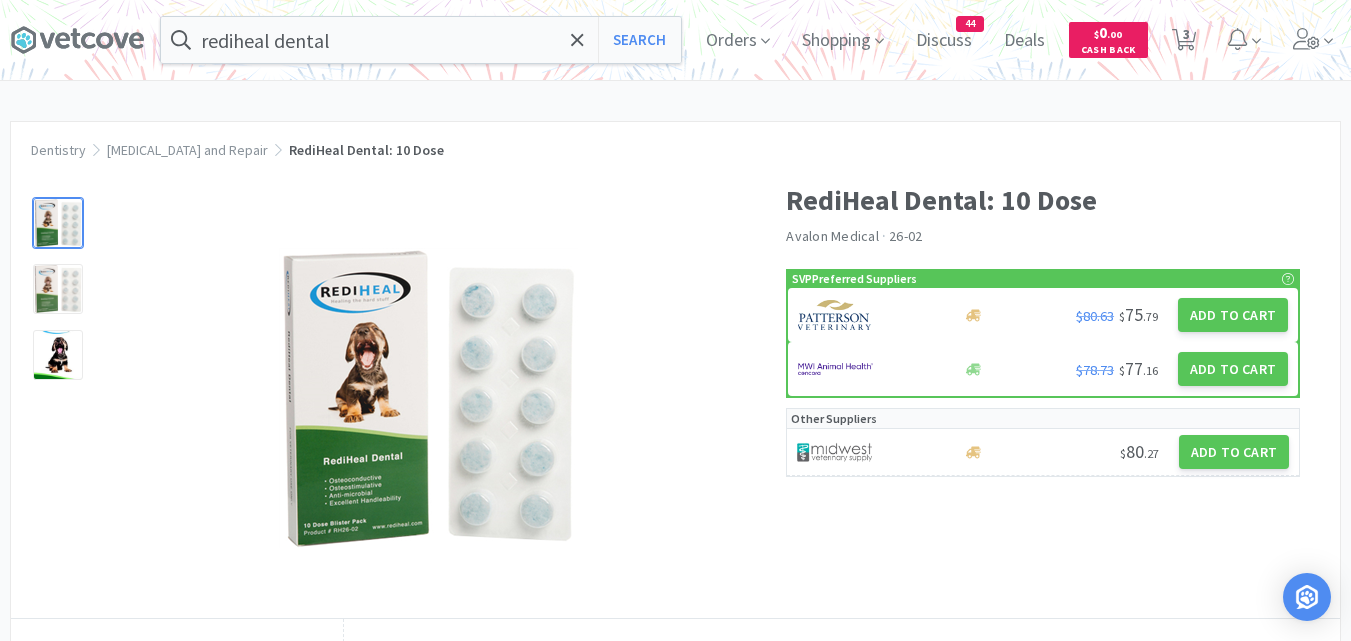click at bounding box center (58, 289) 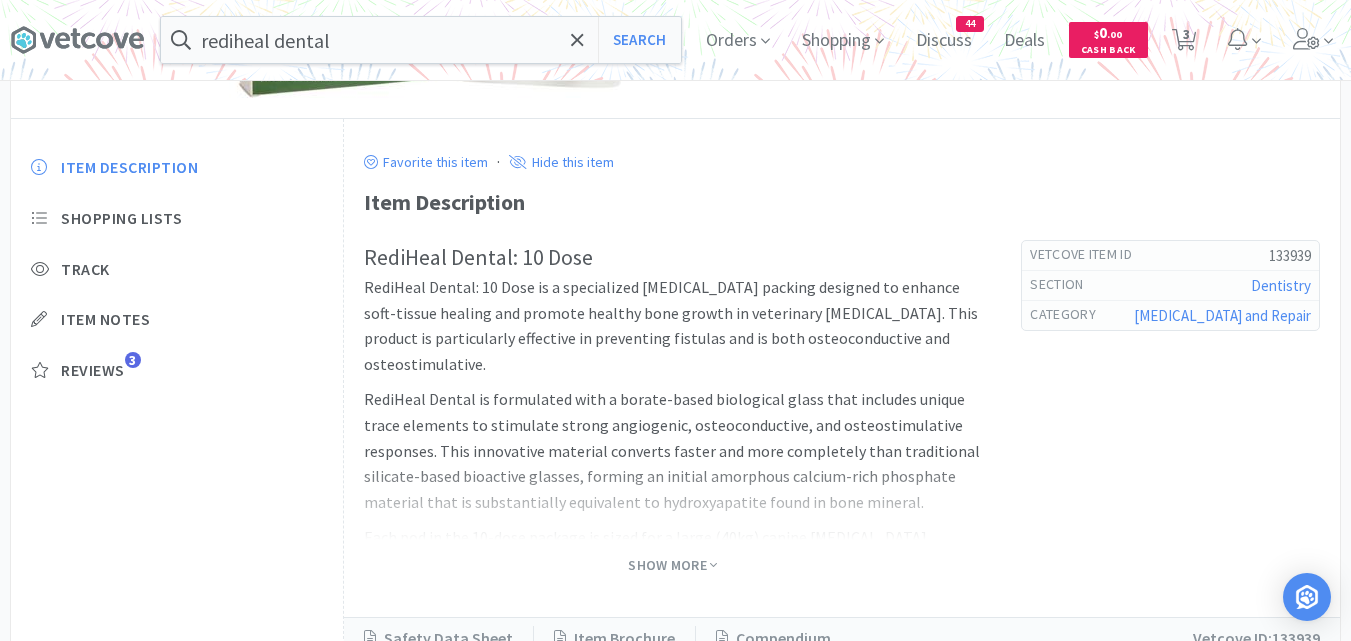 scroll, scrollTop: 100, scrollLeft: 0, axis: vertical 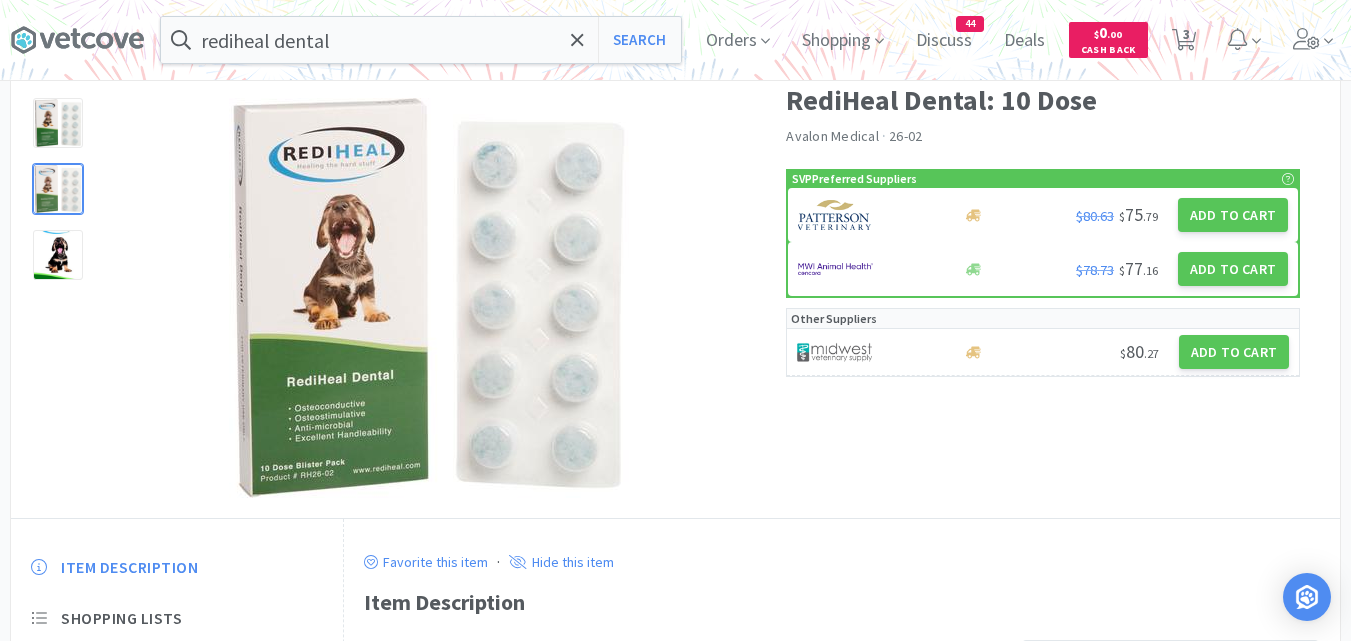 select on "1" 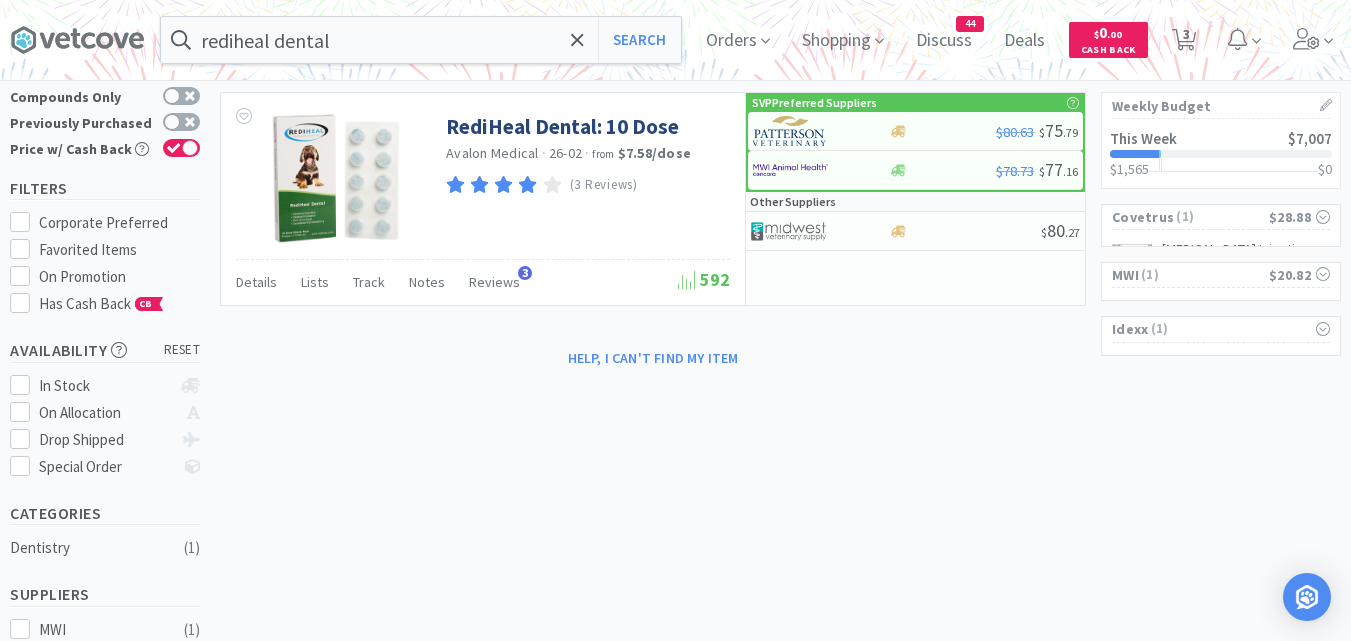 scroll, scrollTop: 0, scrollLeft: 0, axis: both 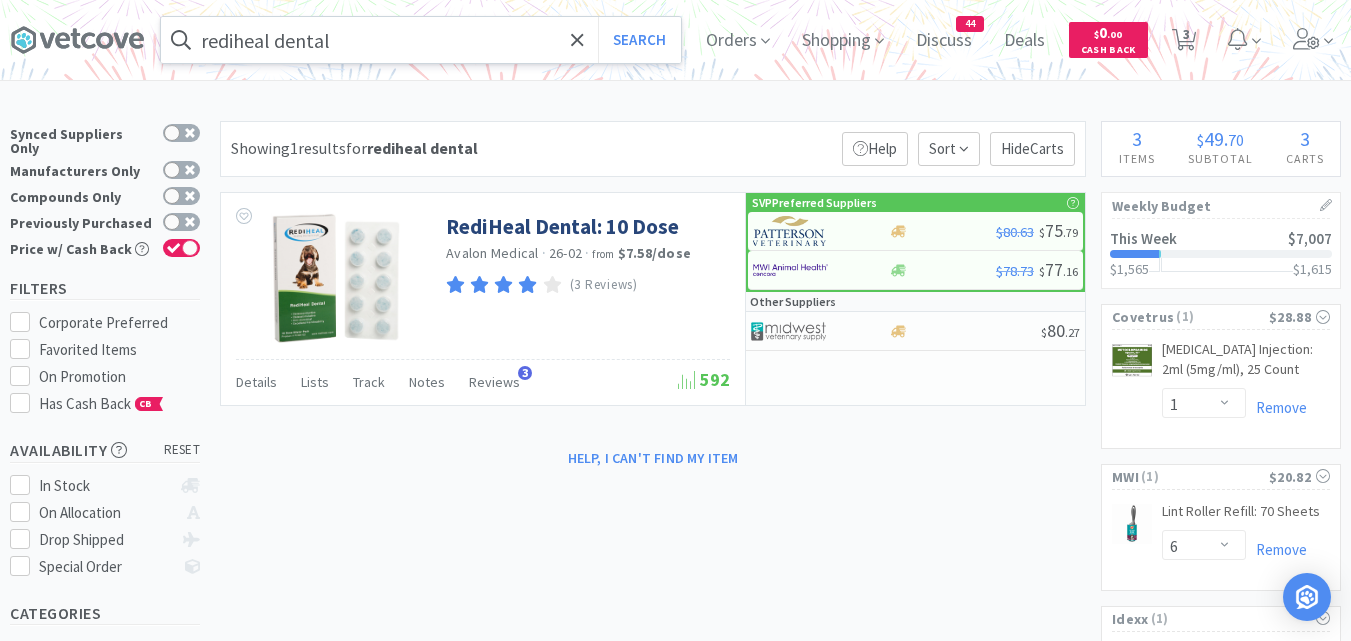 click on "rediheal dental" at bounding box center [421, 40] 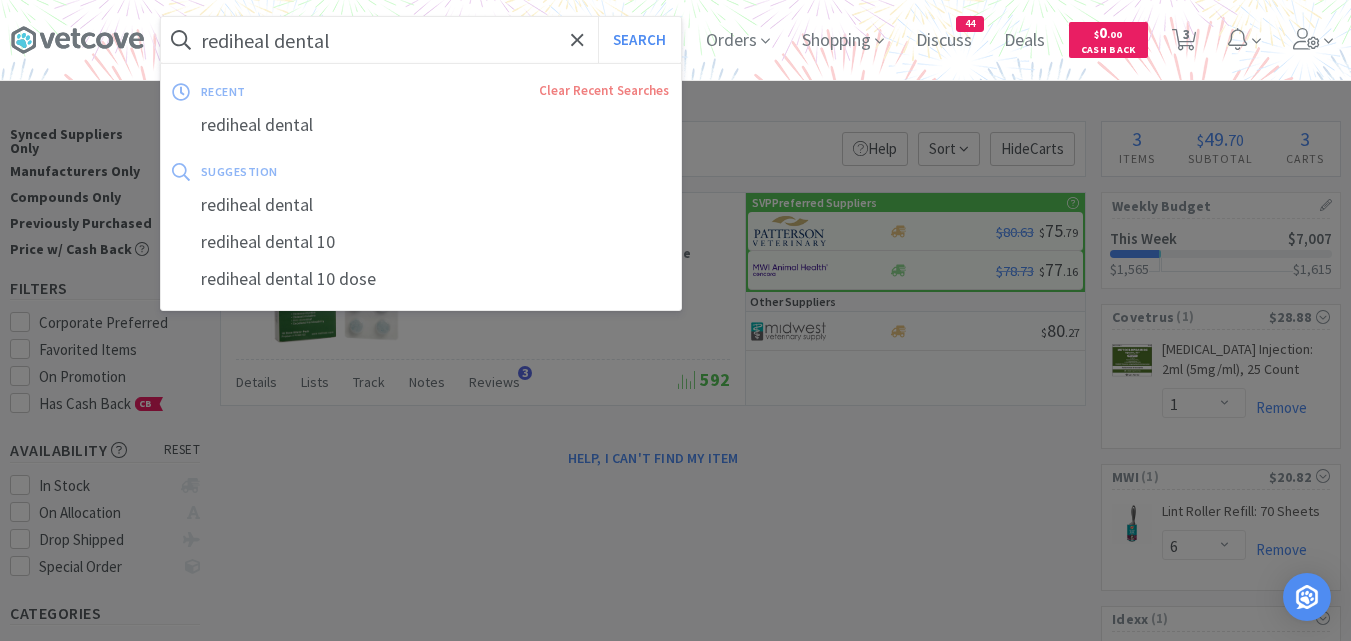 click on "rediheal dental" at bounding box center [421, 40] 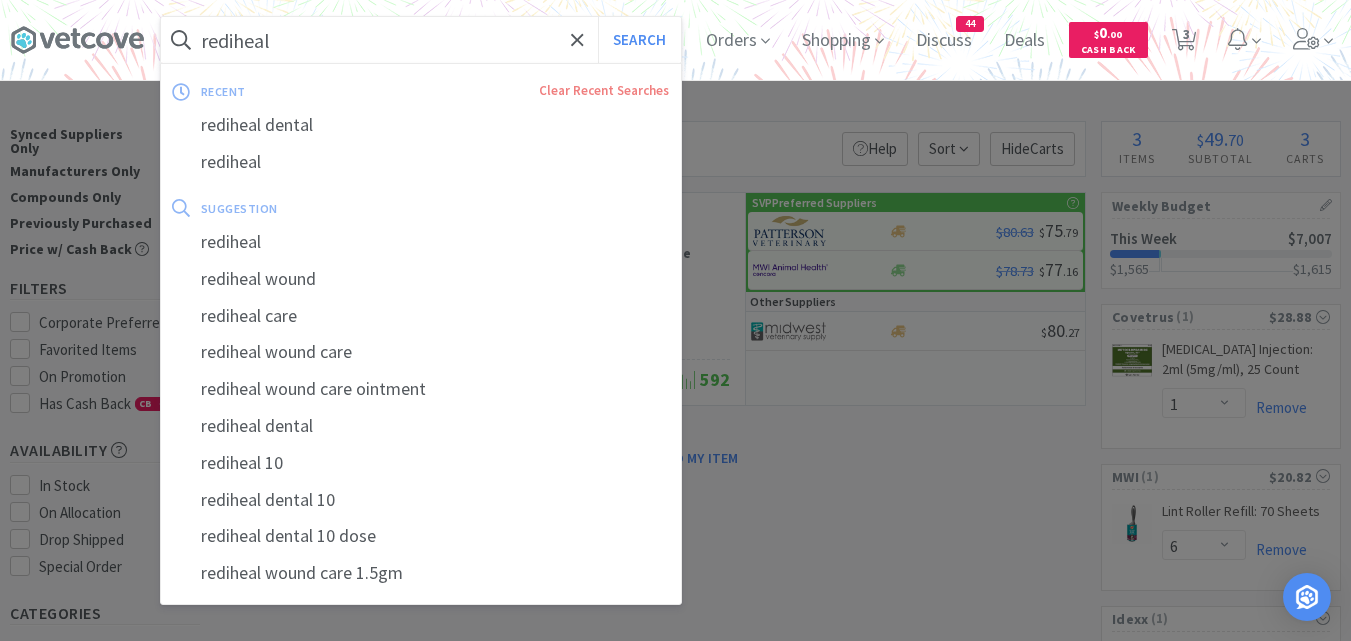 click on "Search" at bounding box center (639, 40) 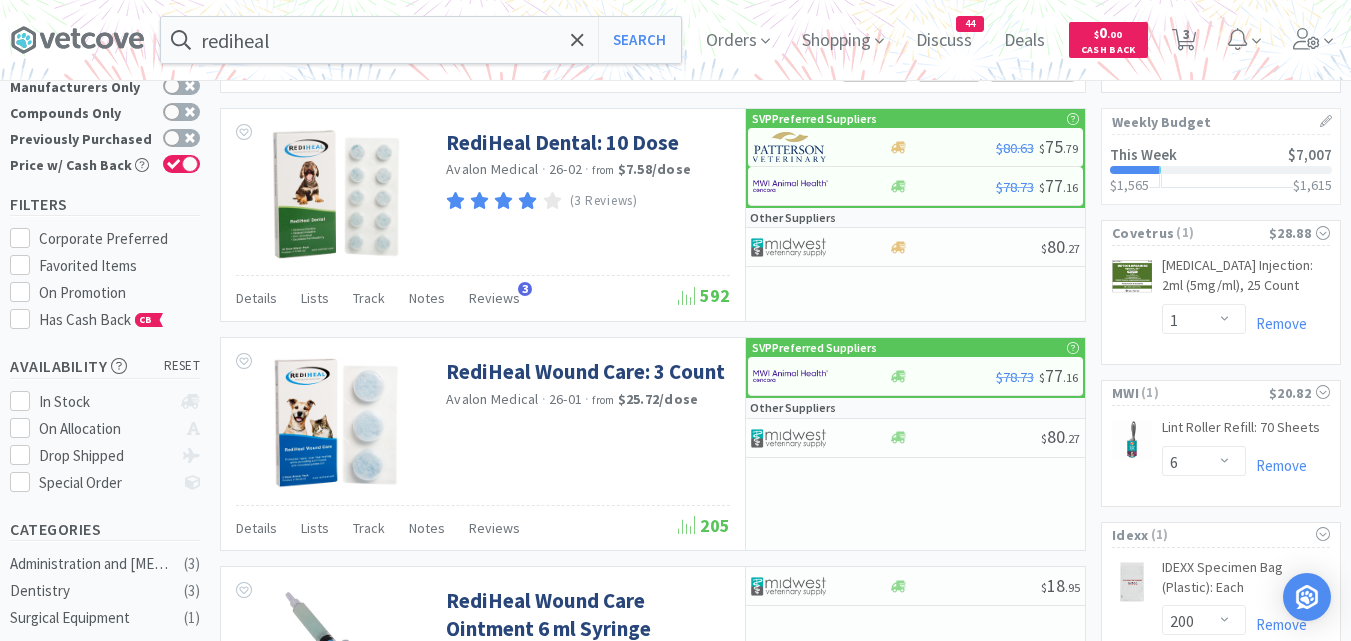 scroll, scrollTop: 83, scrollLeft: 0, axis: vertical 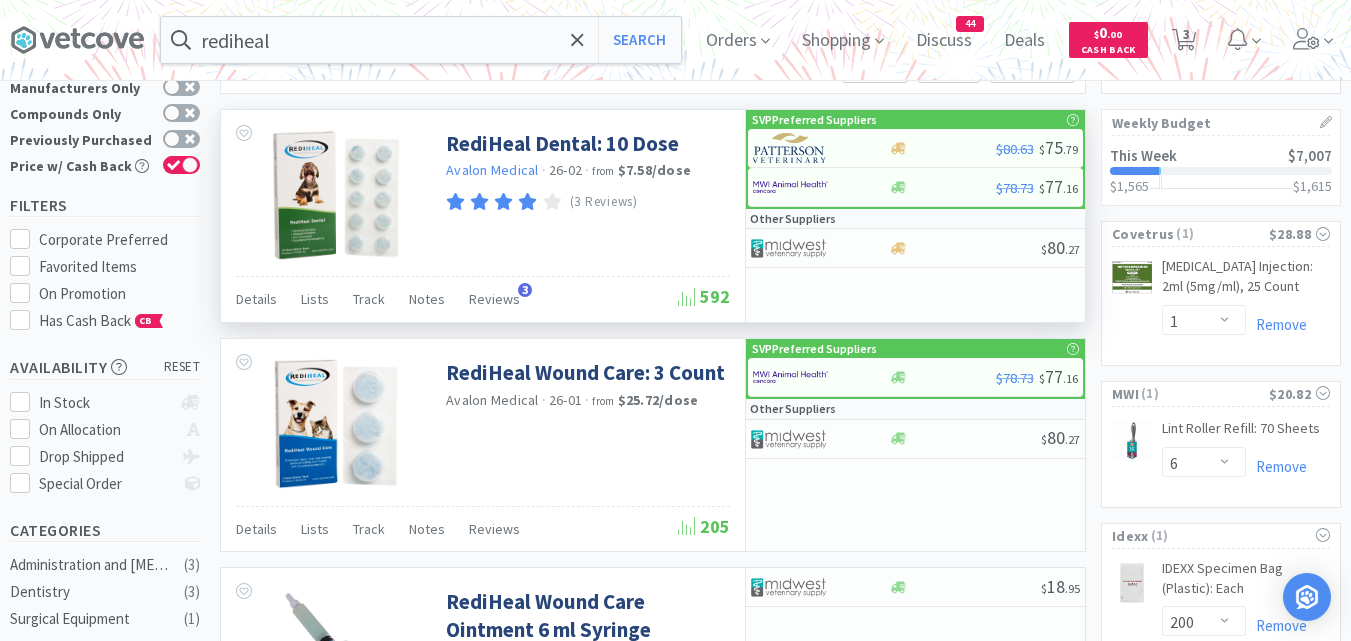 click on "Avalon Medical" at bounding box center [492, 170] 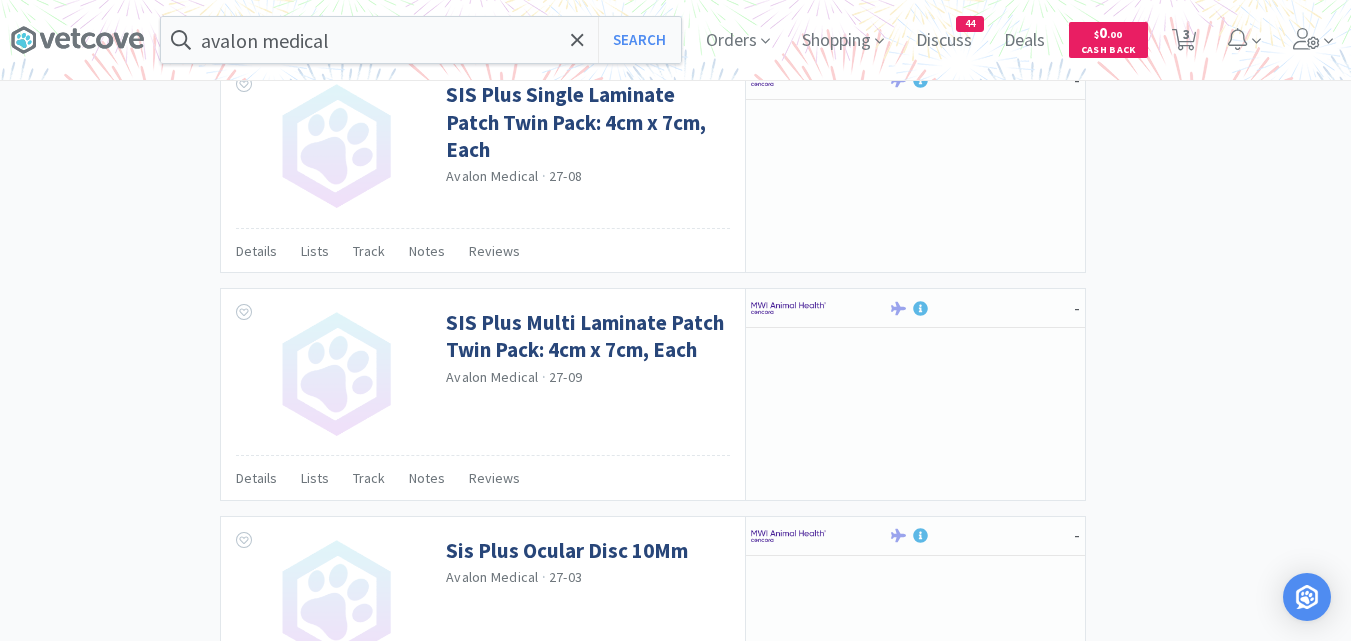 scroll, scrollTop: 2700, scrollLeft: 0, axis: vertical 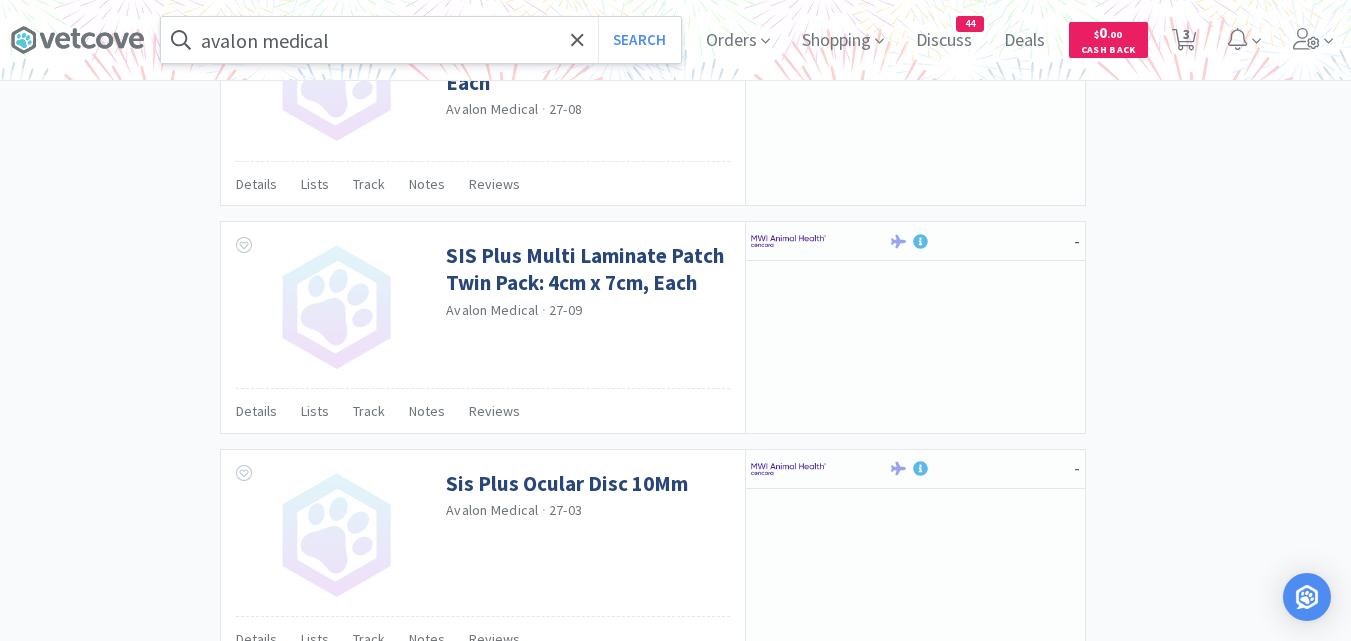 click on "avalon medical" at bounding box center [421, 40] 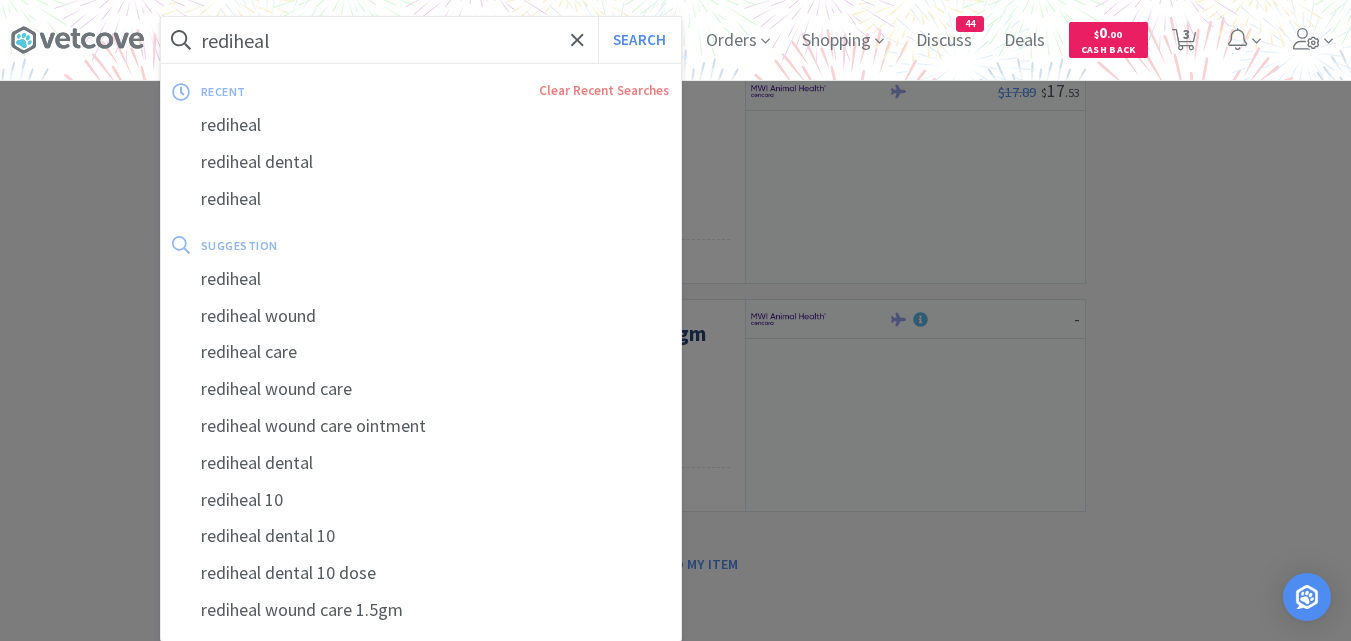 scroll, scrollTop: 0, scrollLeft: 0, axis: both 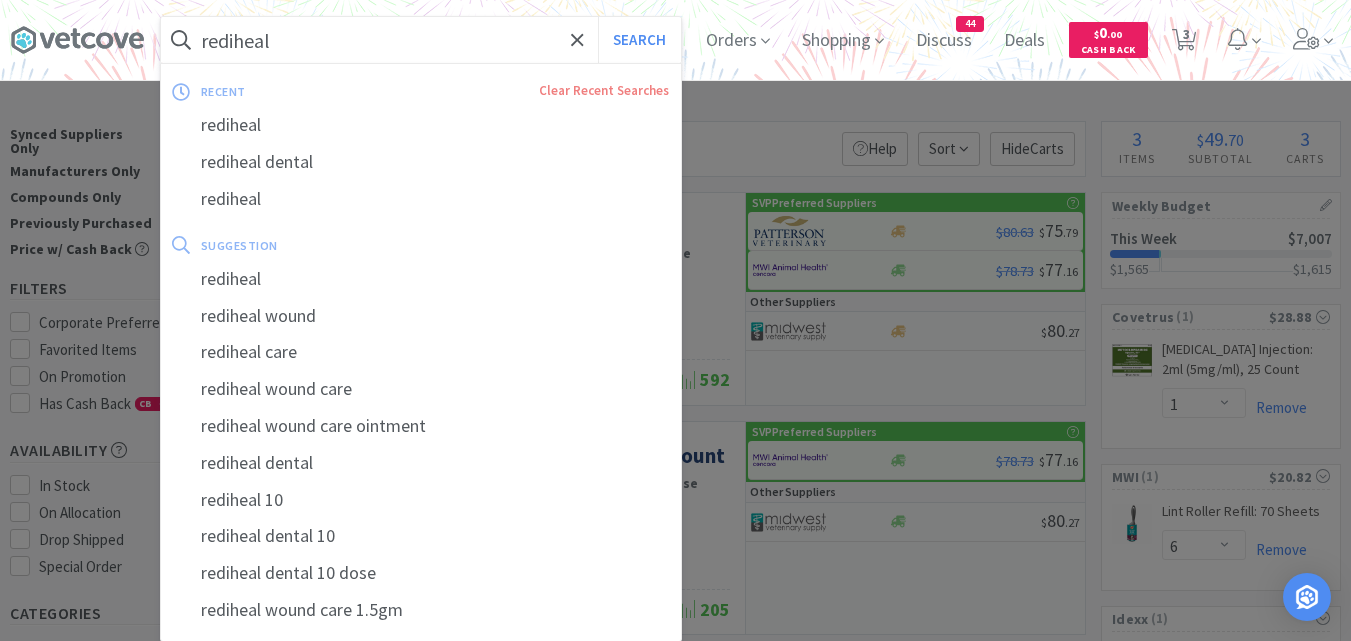 type on "rediheal dental" 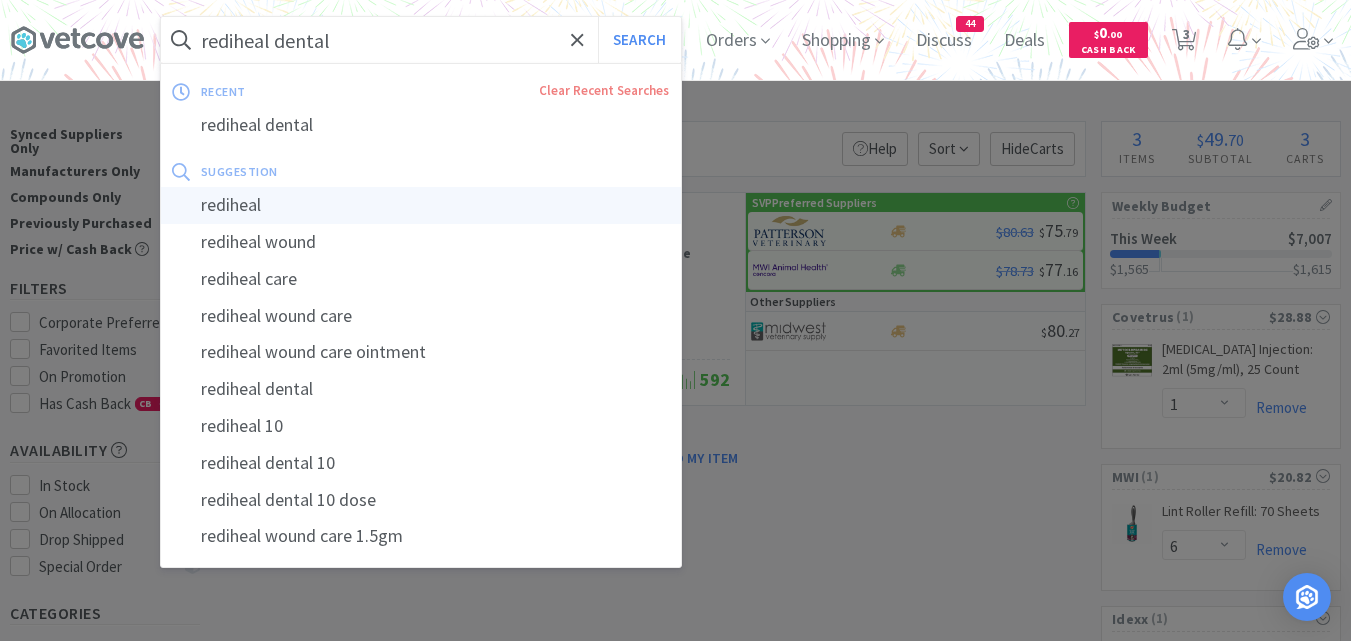 click on "Search" at bounding box center (639, 40) 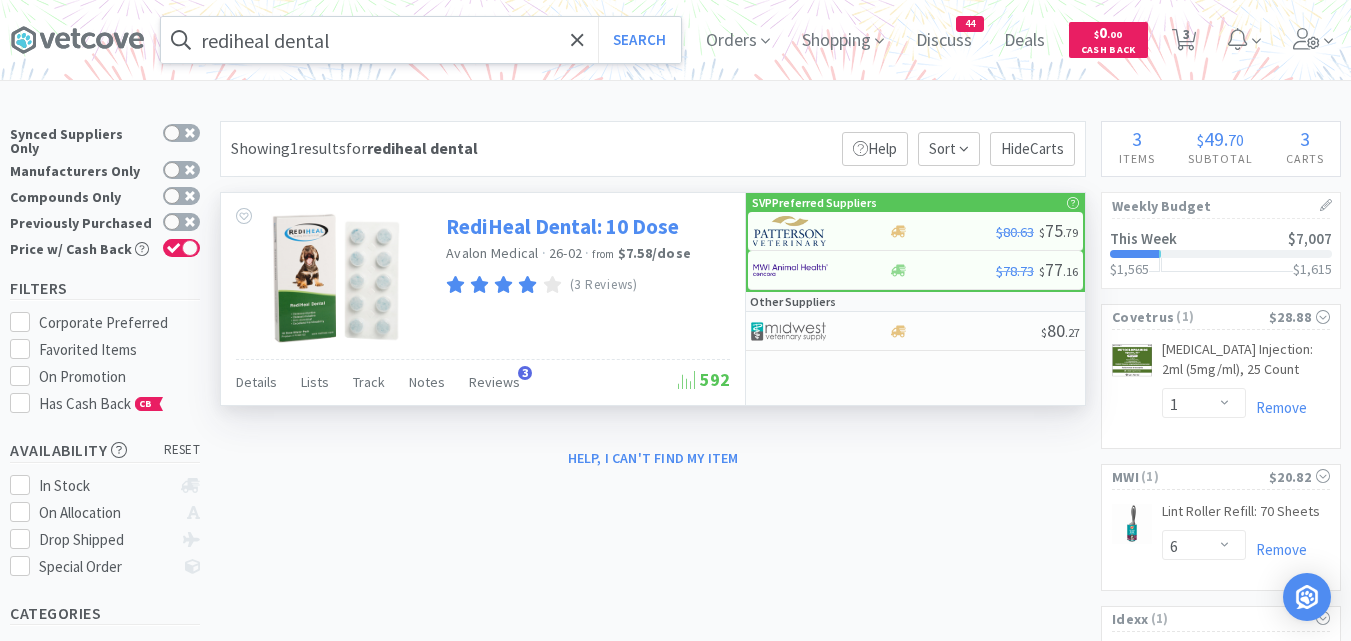 click on "RediHeal Dental: 10 Dose" at bounding box center [562, 226] 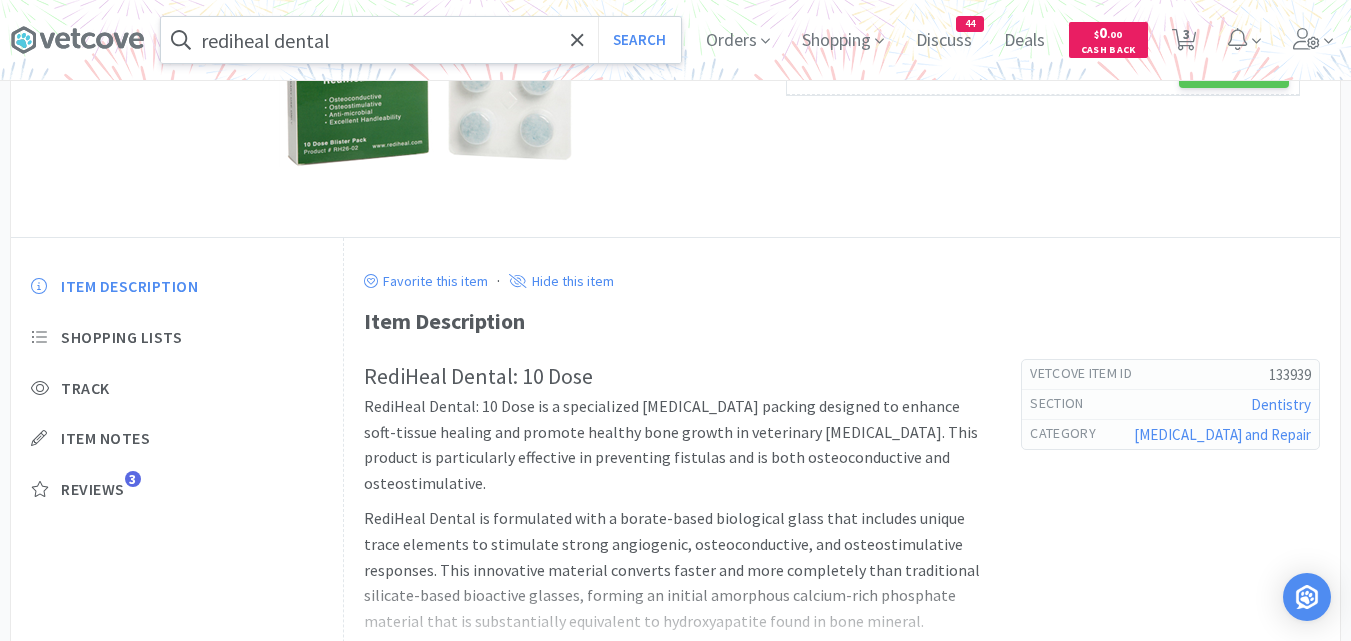 scroll, scrollTop: 500, scrollLeft: 0, axis: vertical 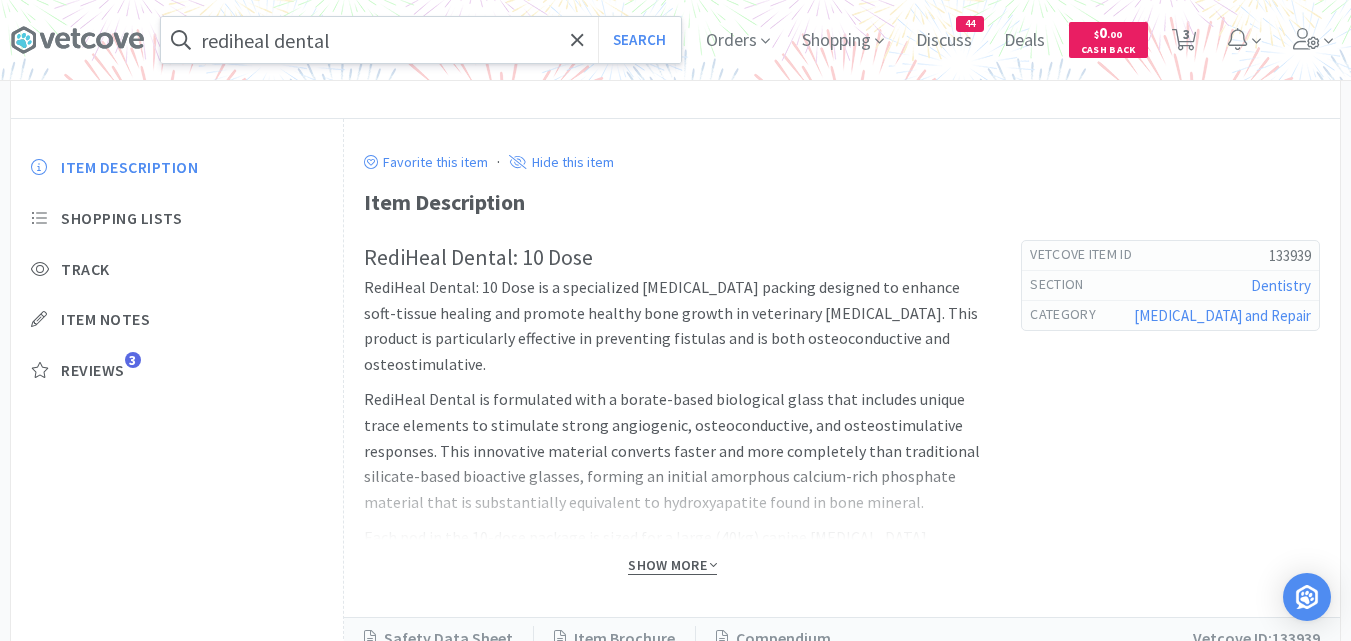click on "Show More" at bounding box center (672, 565) 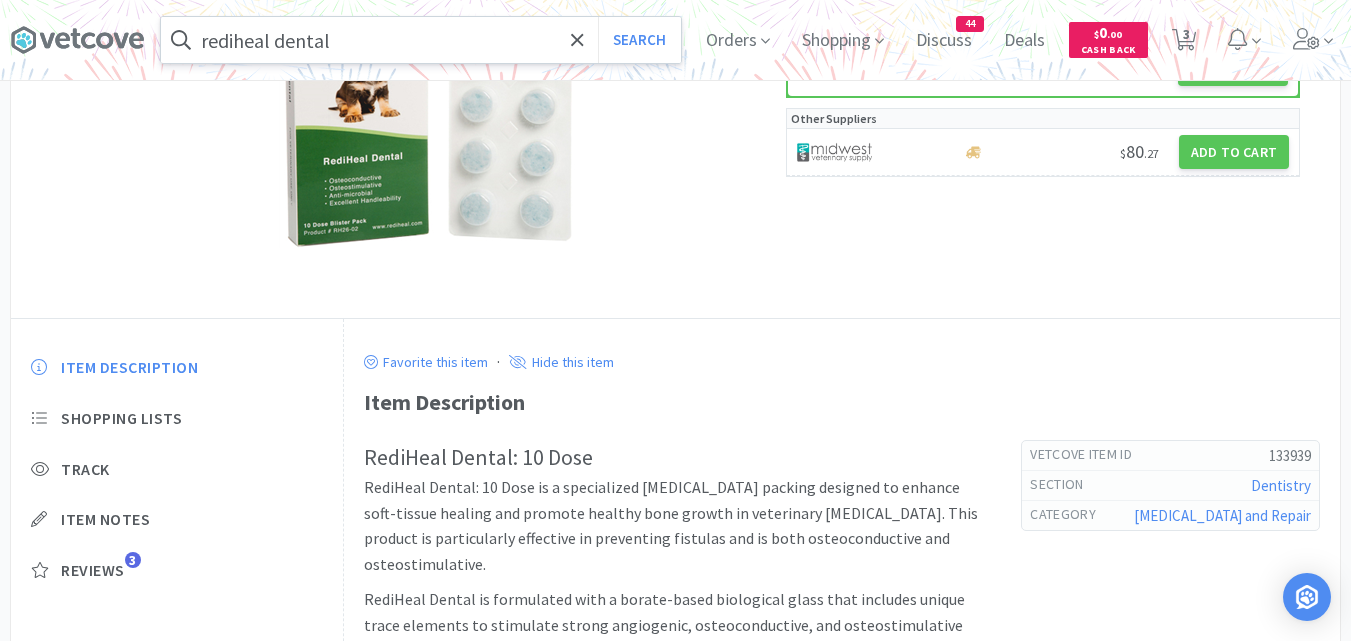 scroll, scrollTop: 0, scrollLeft: 0, axis: both 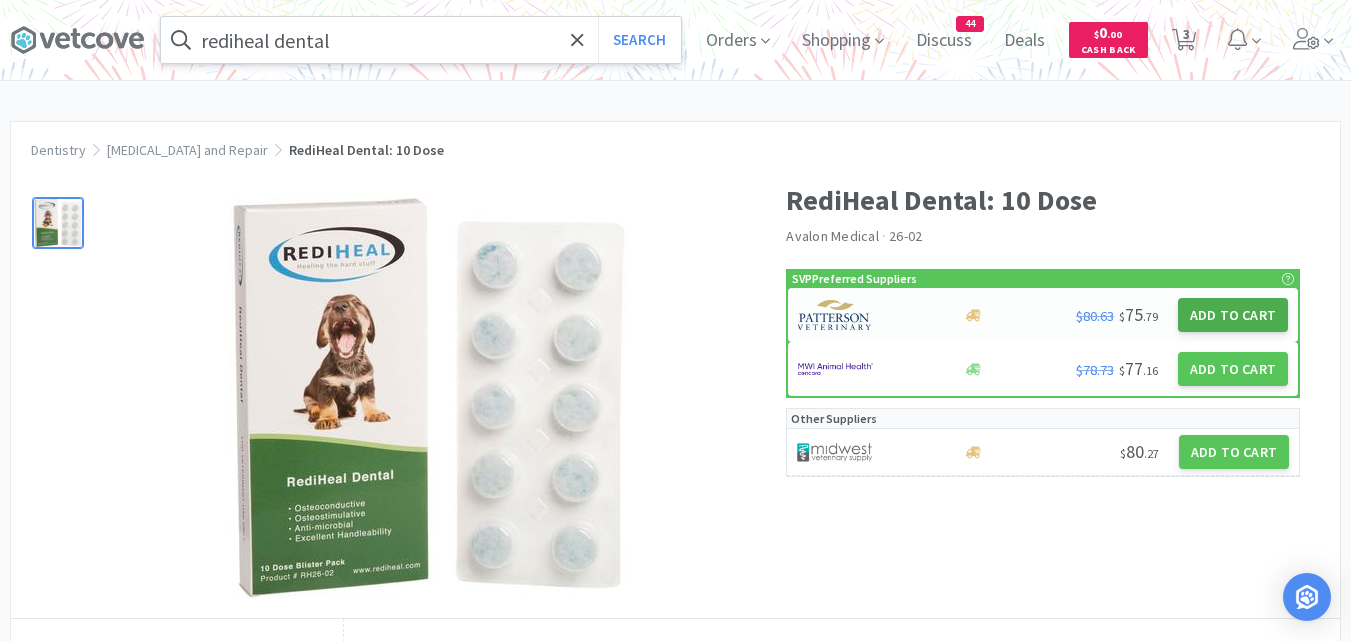 click on "Add to Cart" at bounding box center (1233, 315) 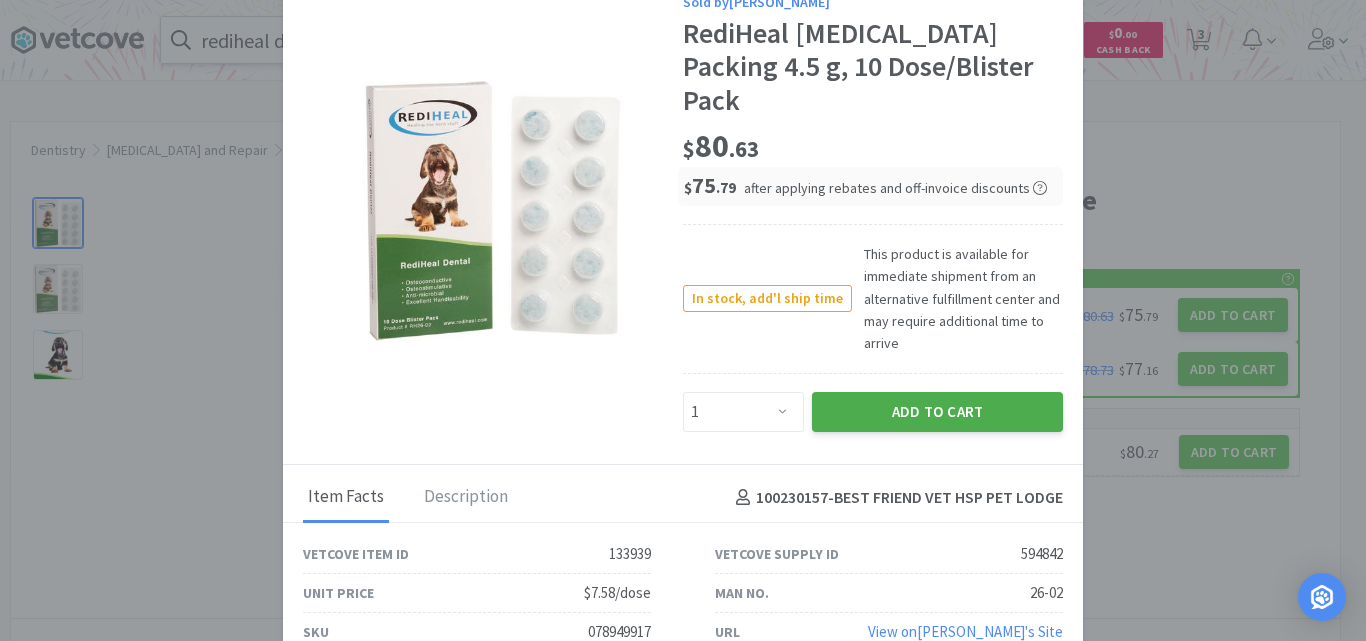 click on "Add to Cart" at bounding box center (937, 412) 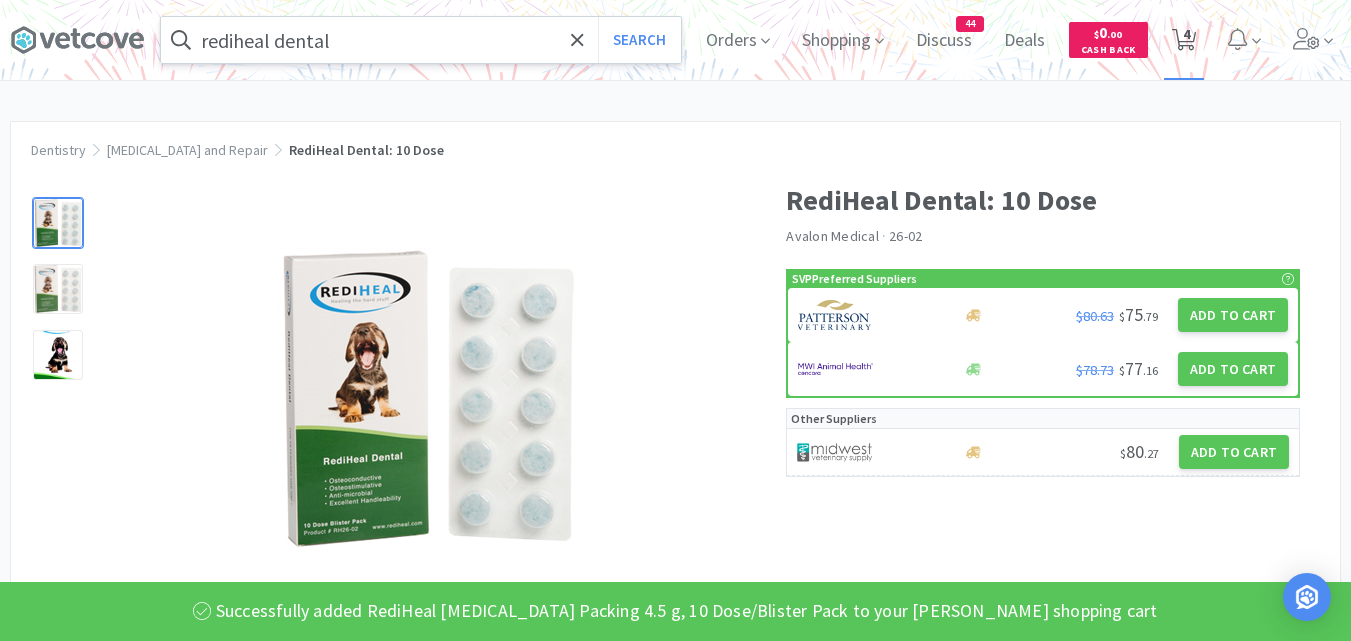 click on "4" at bounding box center [1186, 34] 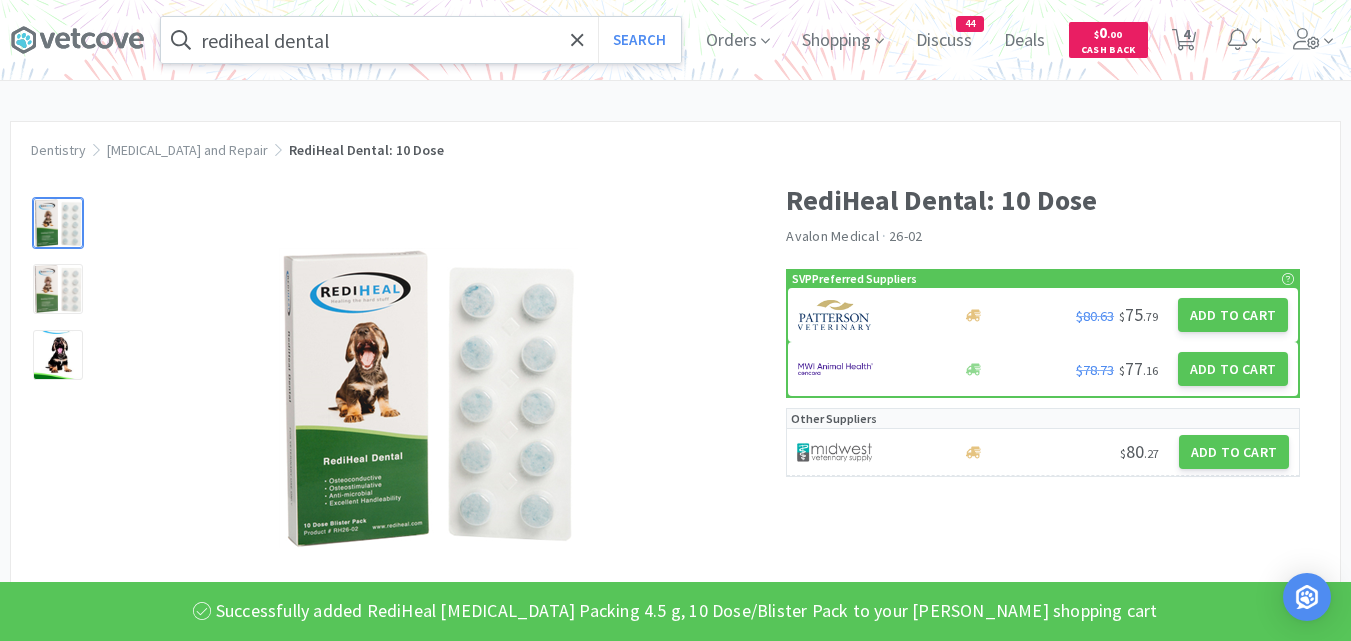select on "200" 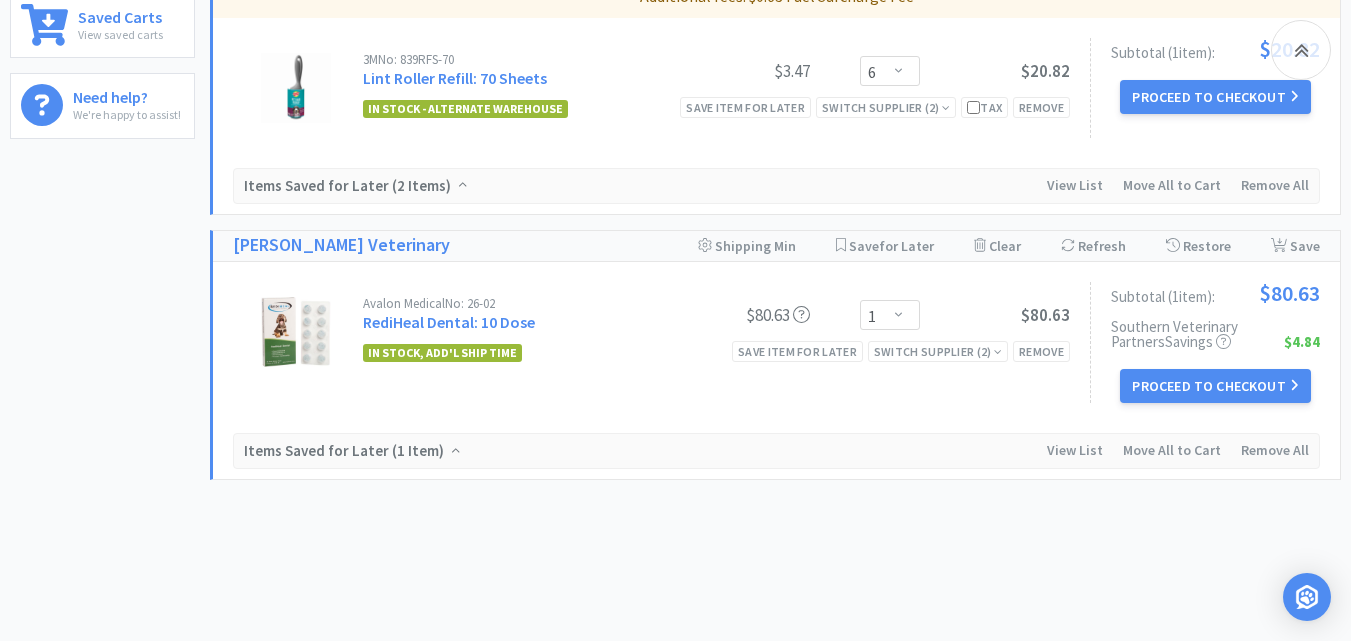 scroll, scrollTop: 1000, scrollLeft: 0, axis: vertical 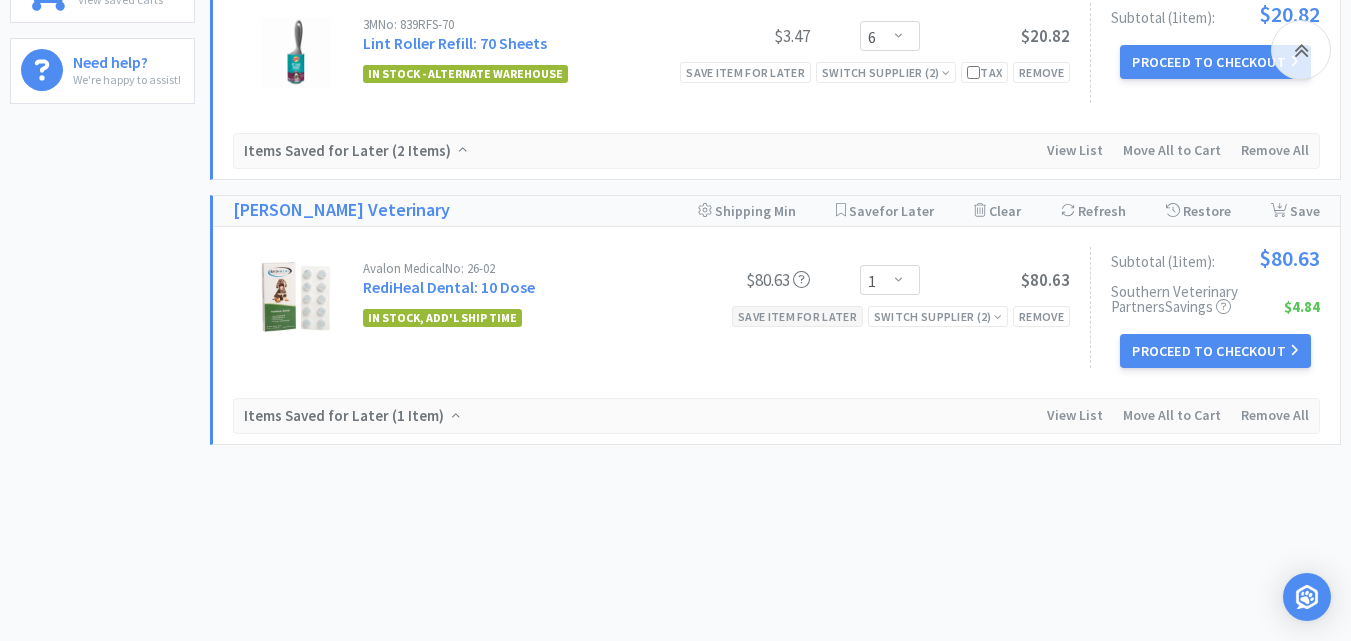 click on "Save item for later" at bounding box center [797, 316] 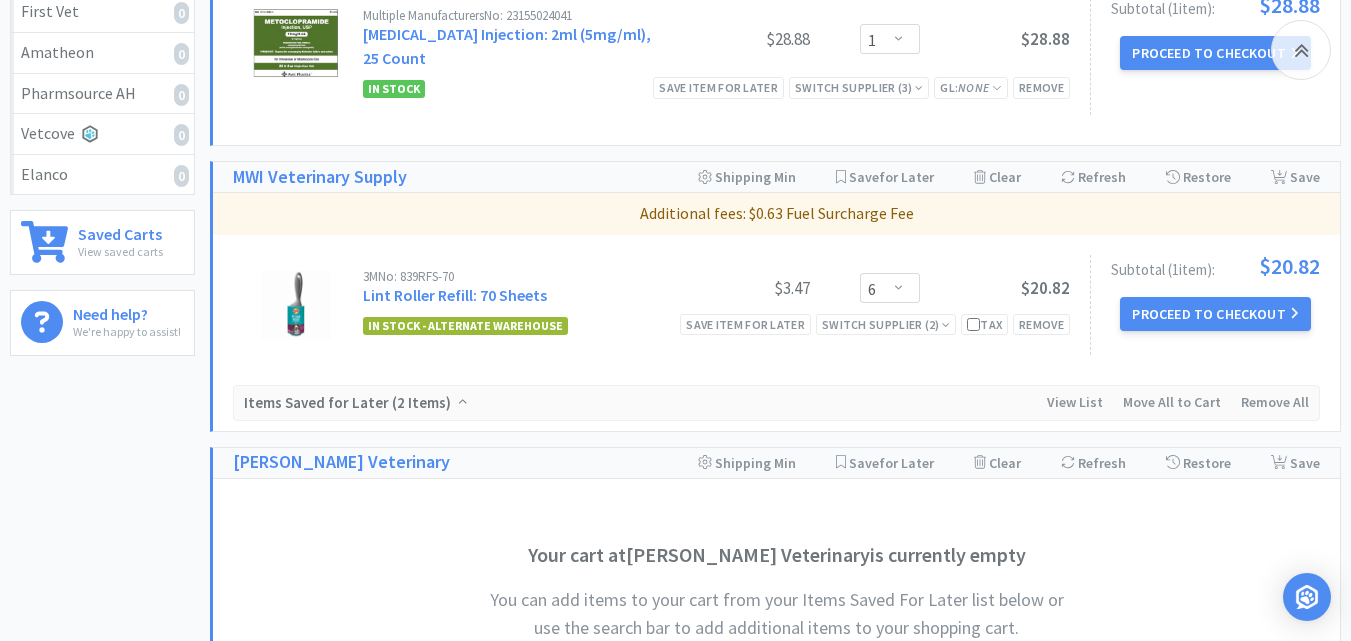 scroll, scrollTop: 600, scrollLeft: 0, axis: vertical 